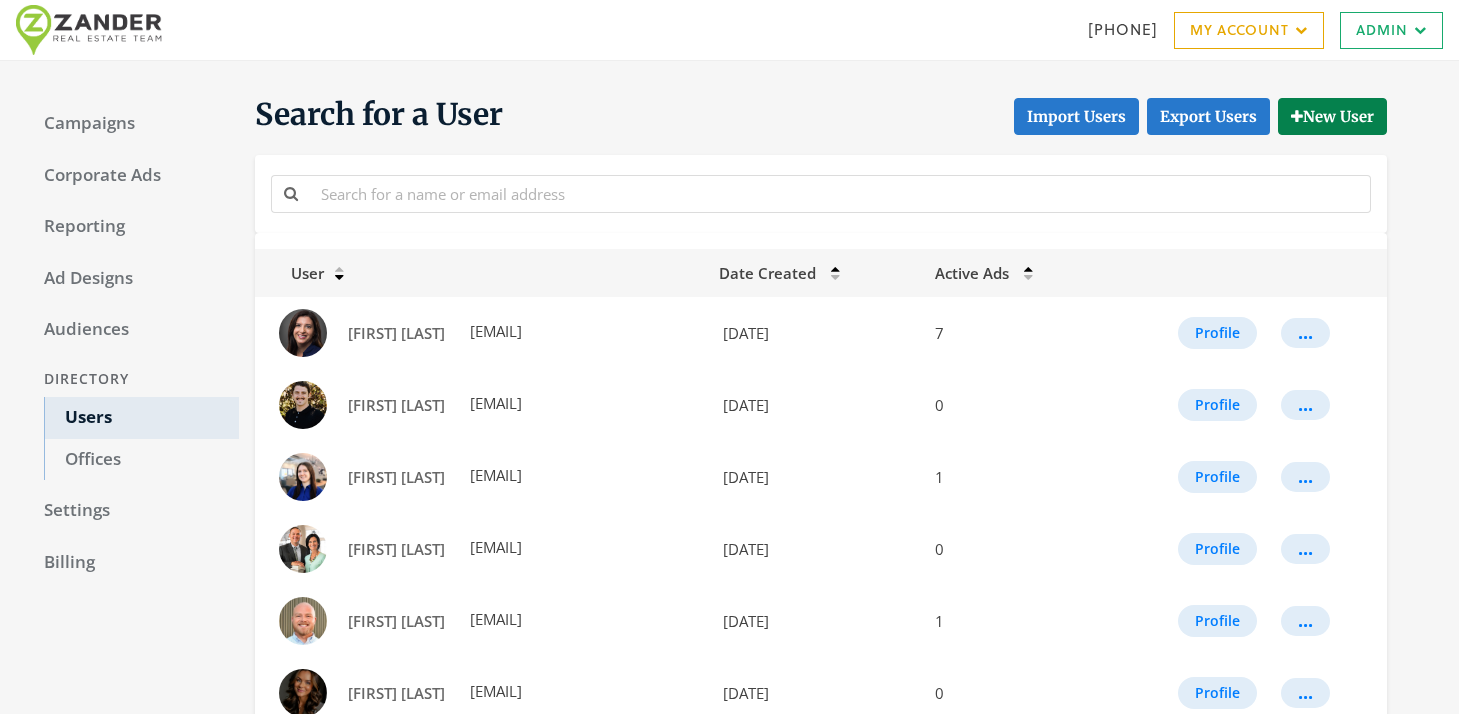 scroll, scrollTop: 0, scrollLeft: 0, axis: both 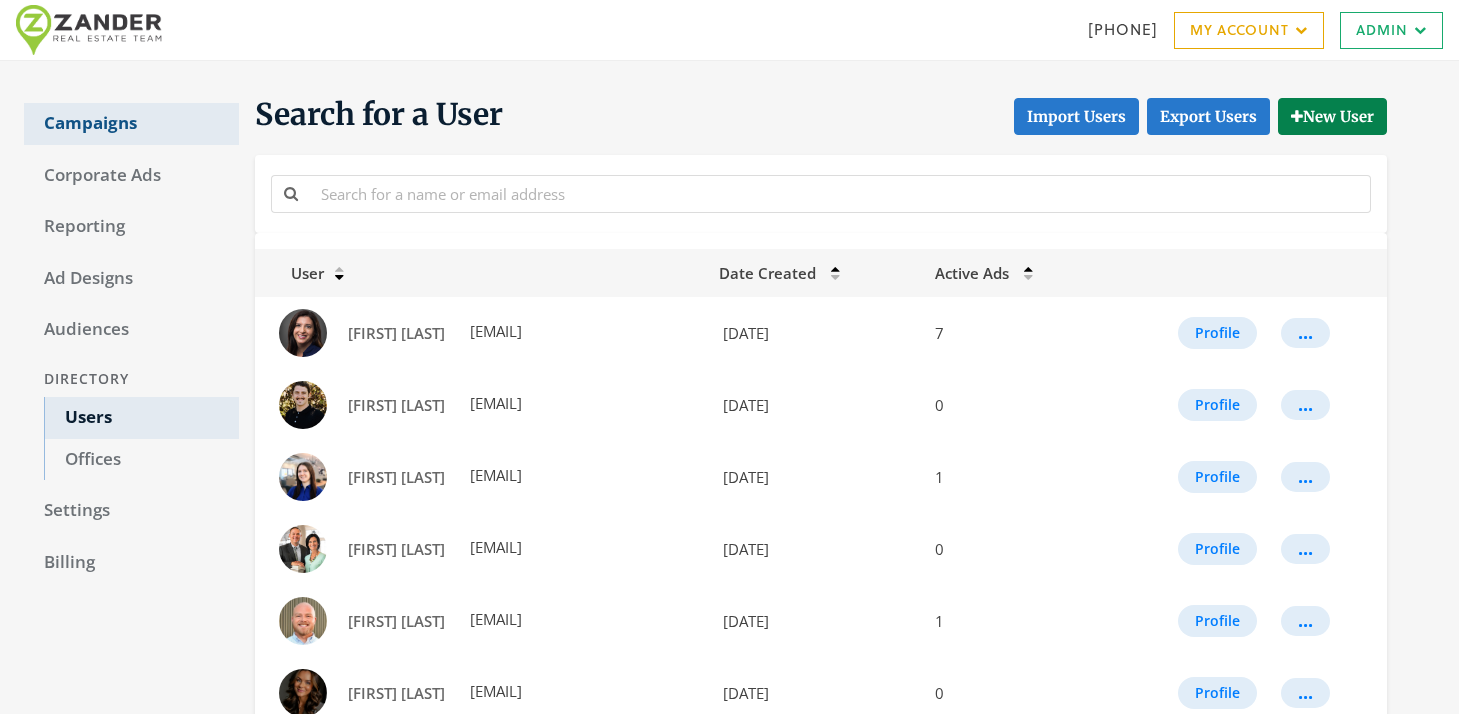click on "Campaigns" 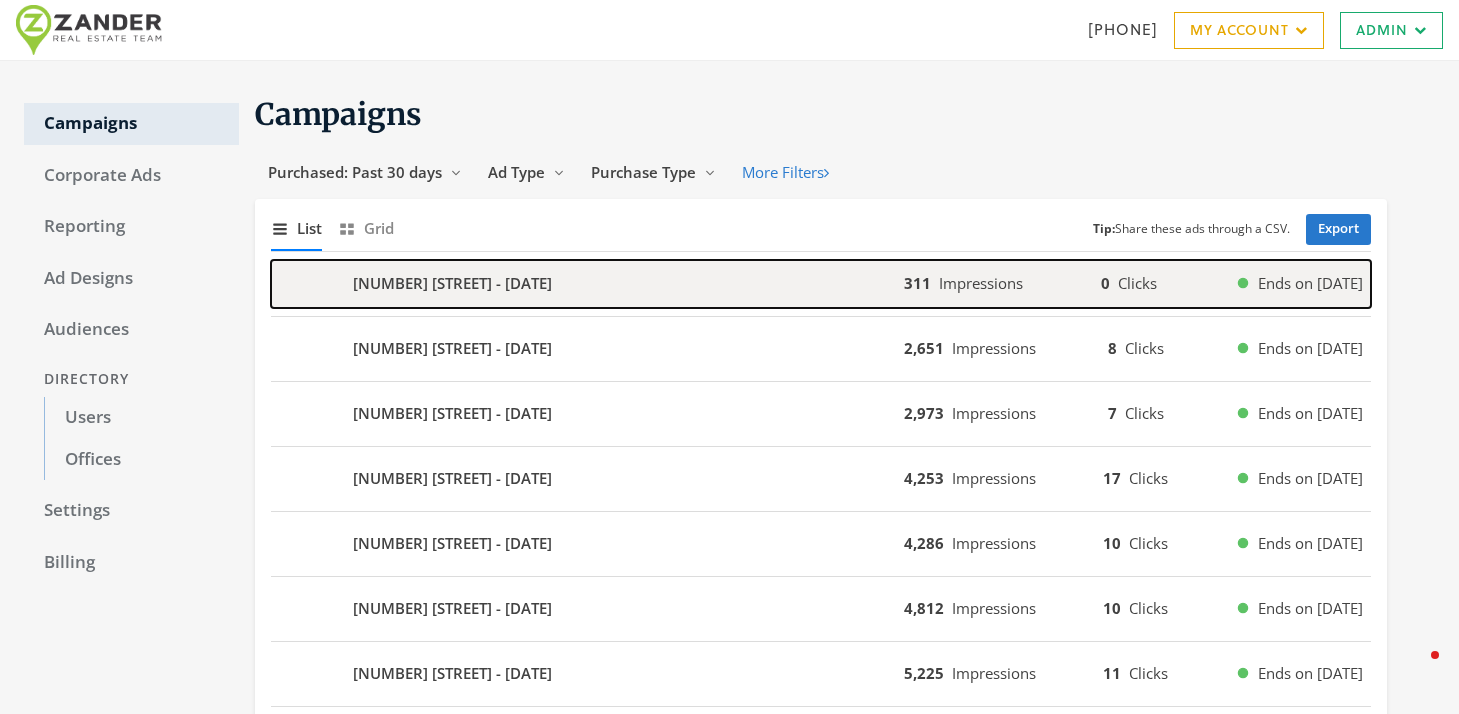 click on "3635 S ARBOR Park - 2025-08-06" 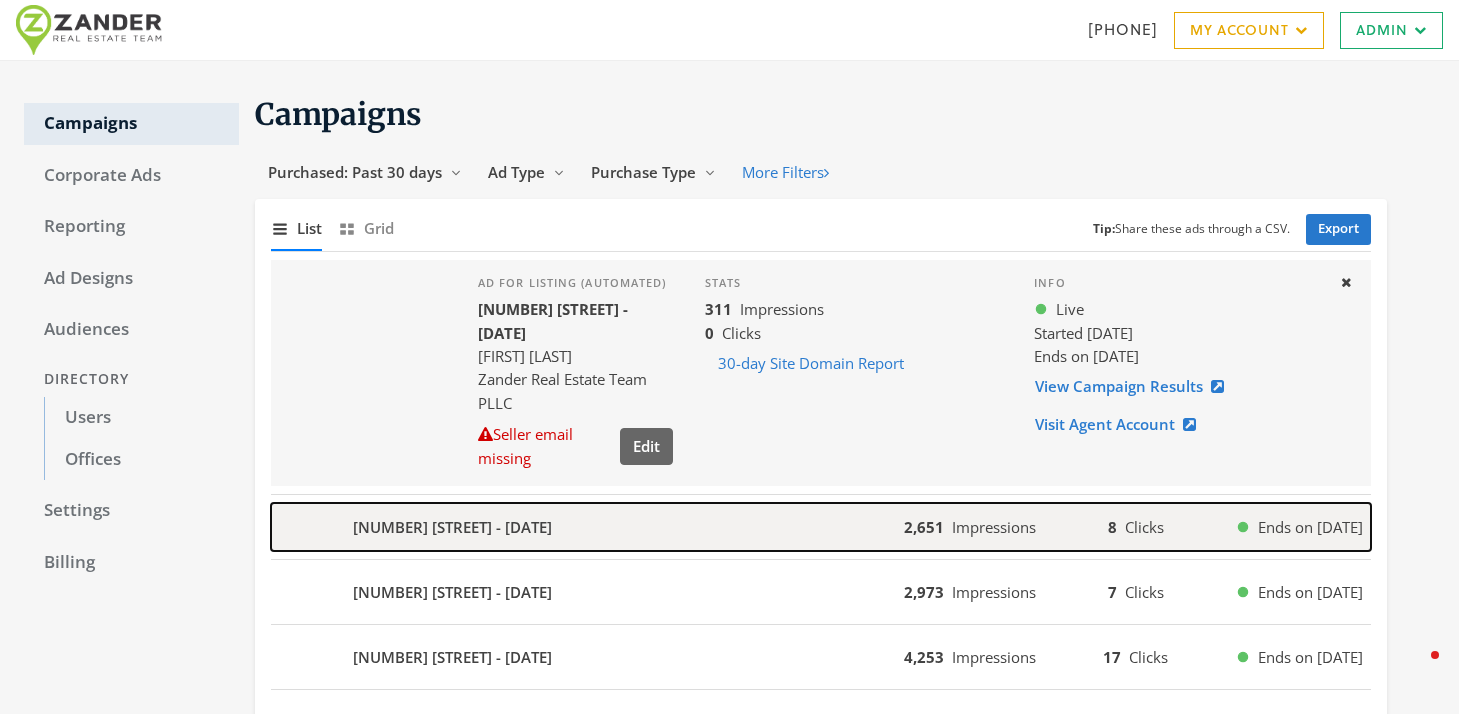 click on "257 E 2ND - 2025-08-03" 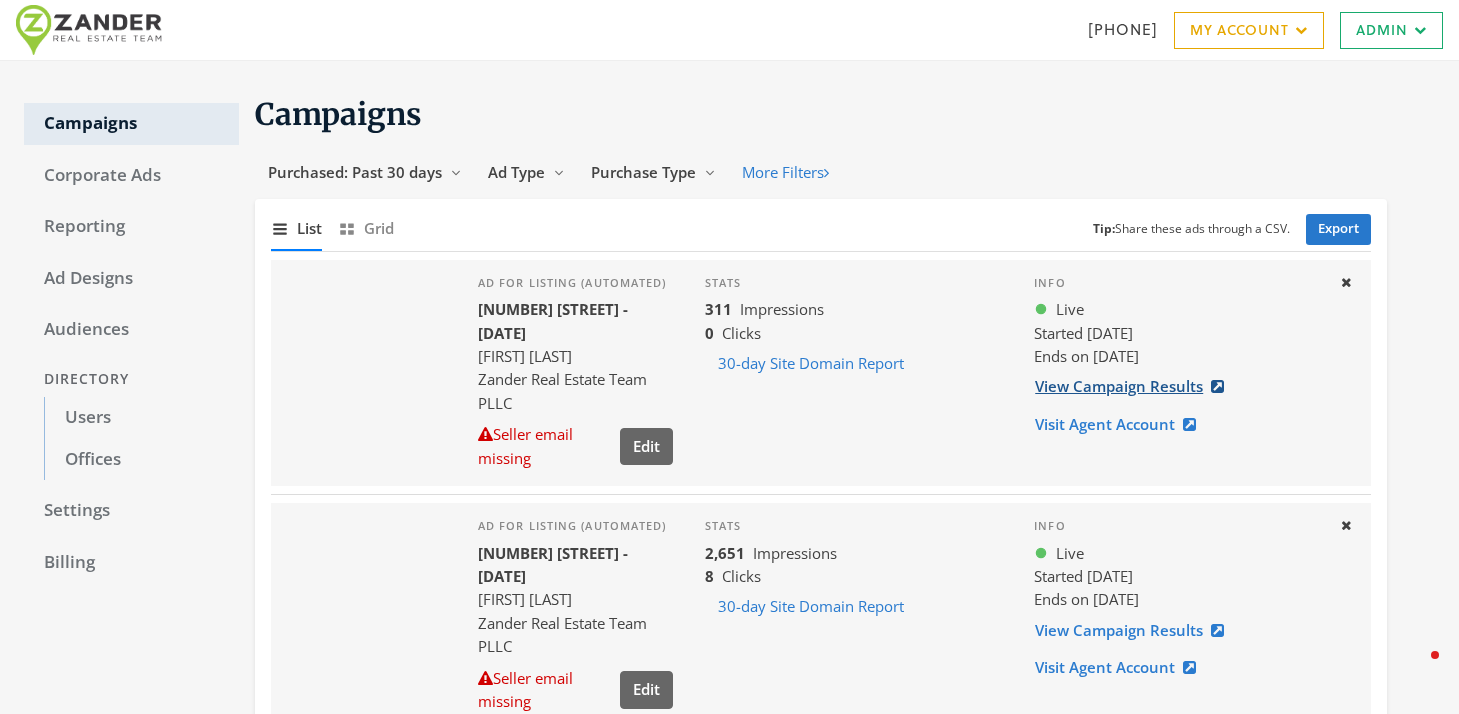 click on "View Campaign Results" 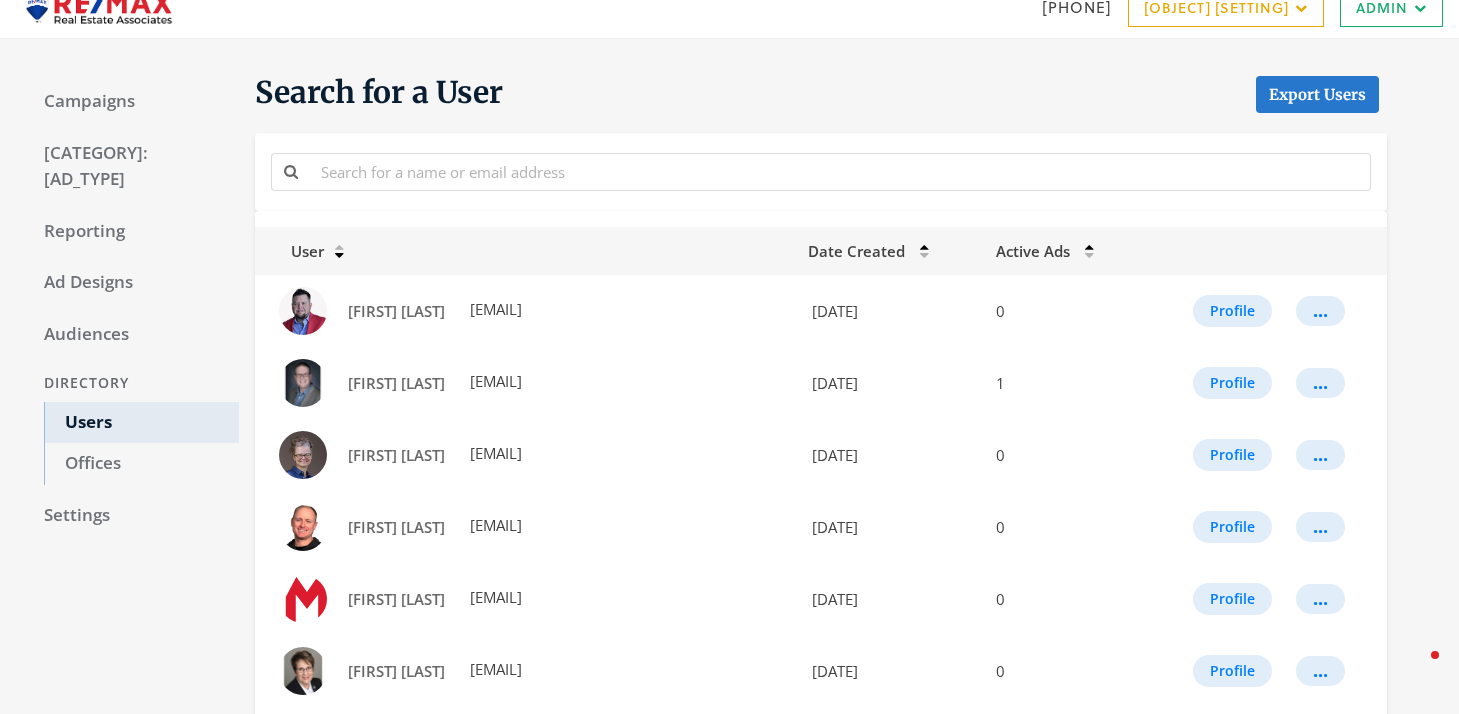 scroll, scrollTop: 0, scrollLeft: 0, axis: both 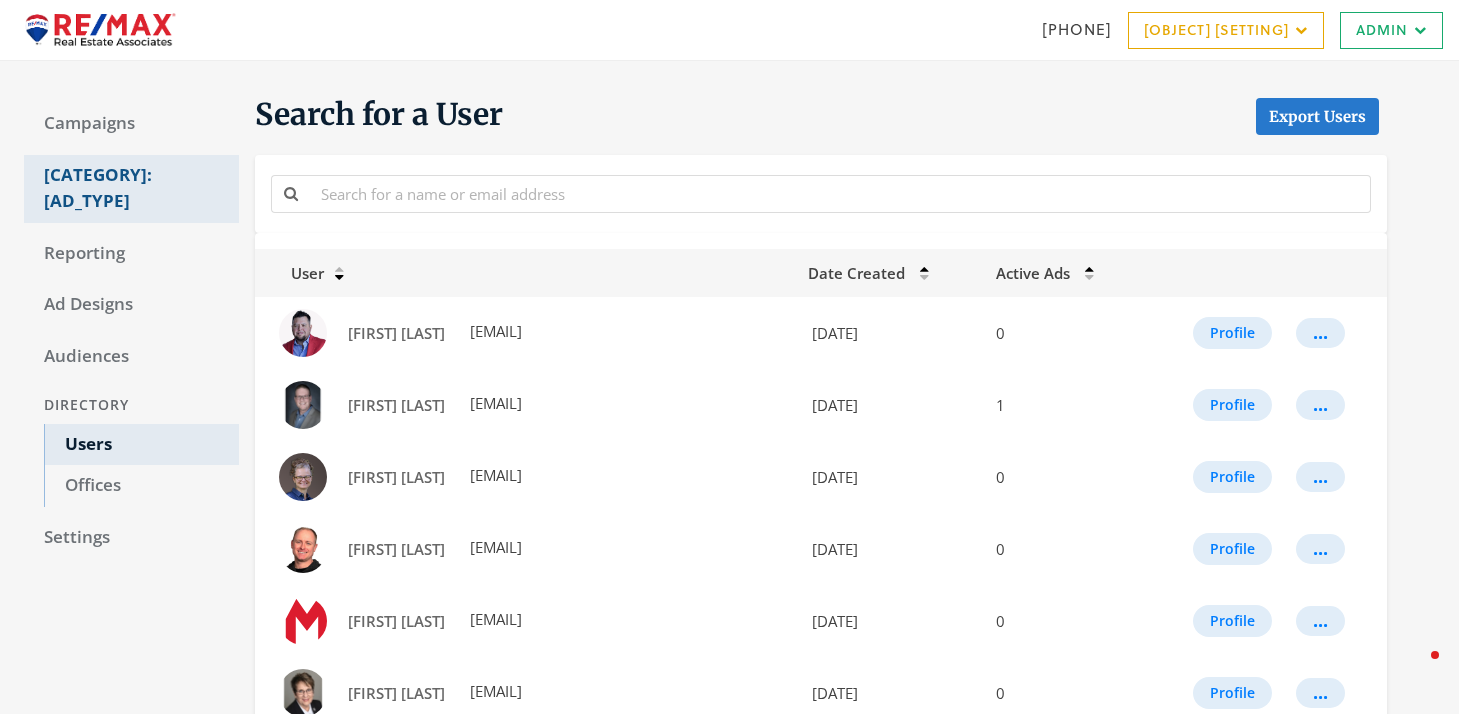 click on "Corporate Ads" 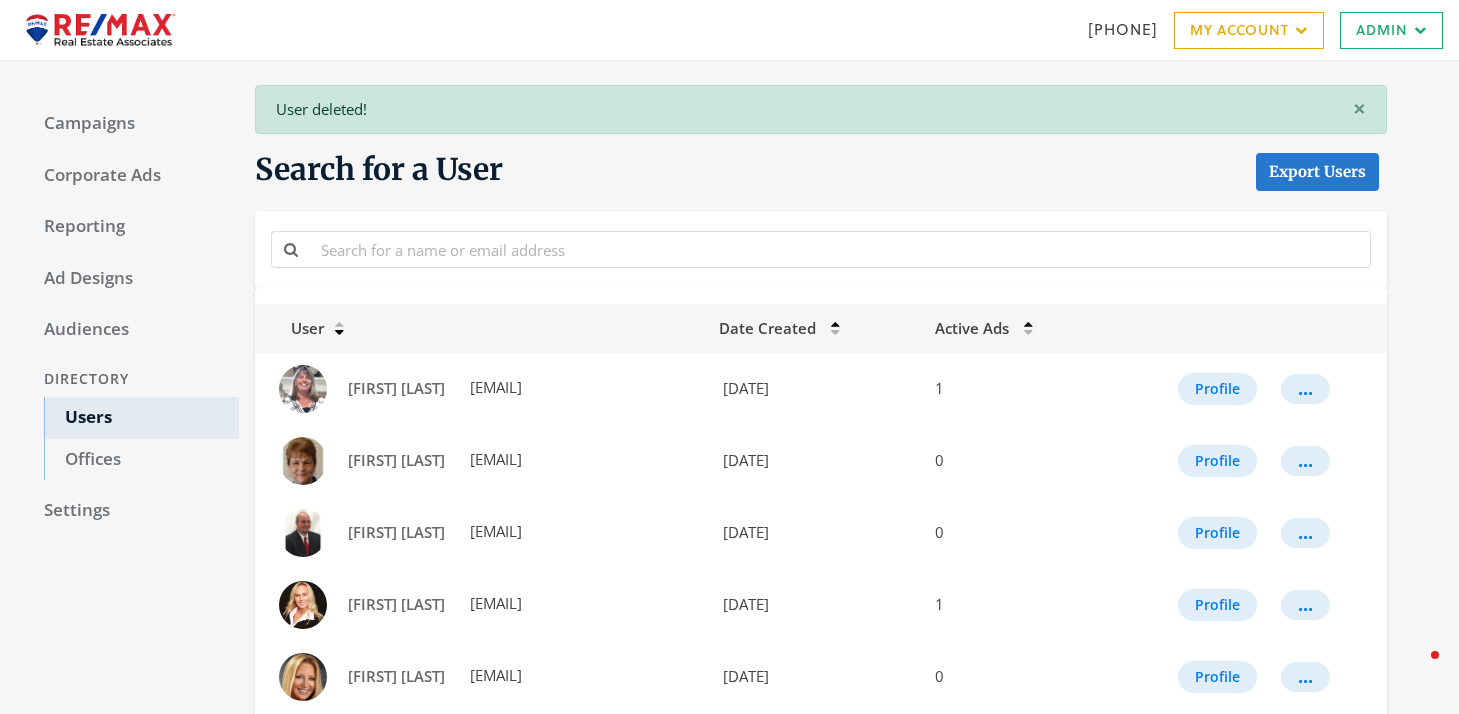 scroll, scrollTop: 0, scrollLeft: 0, axis: both 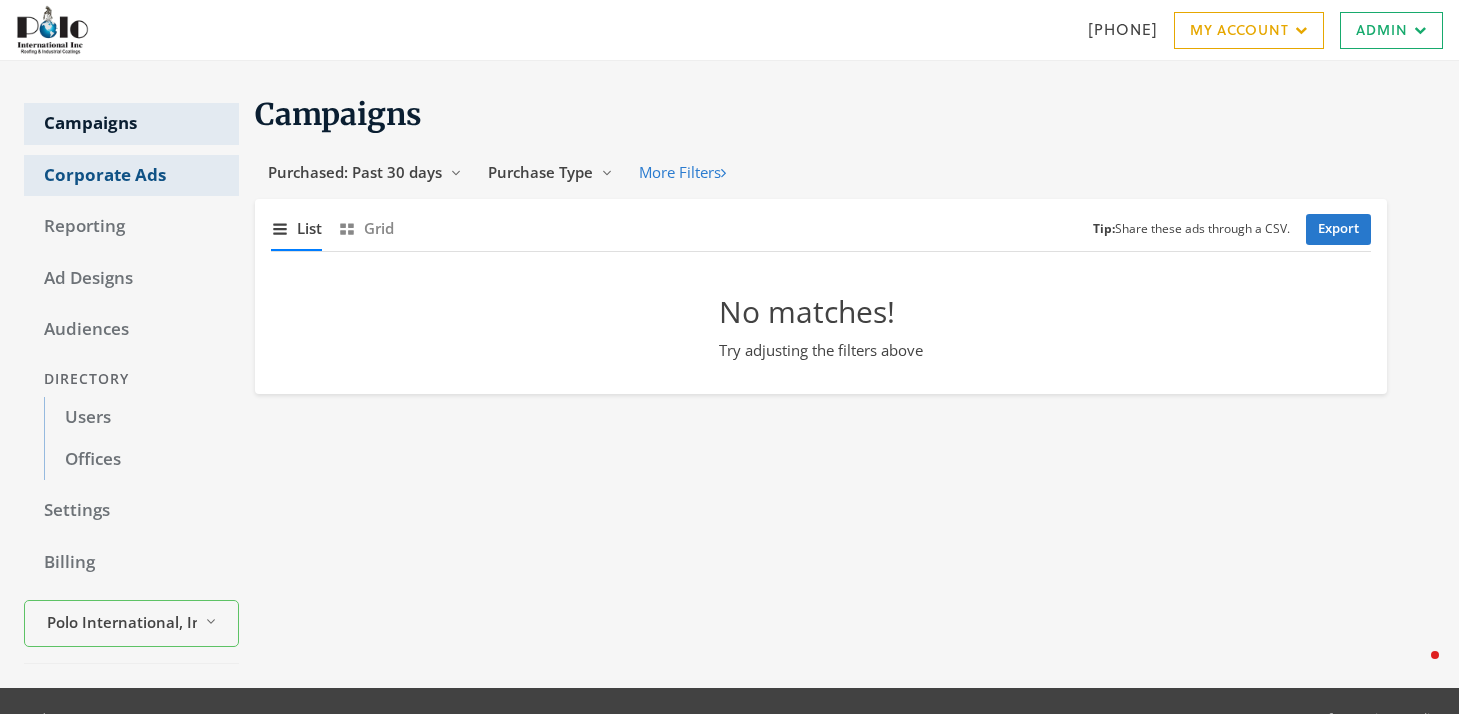 click on "Corporate Ads" 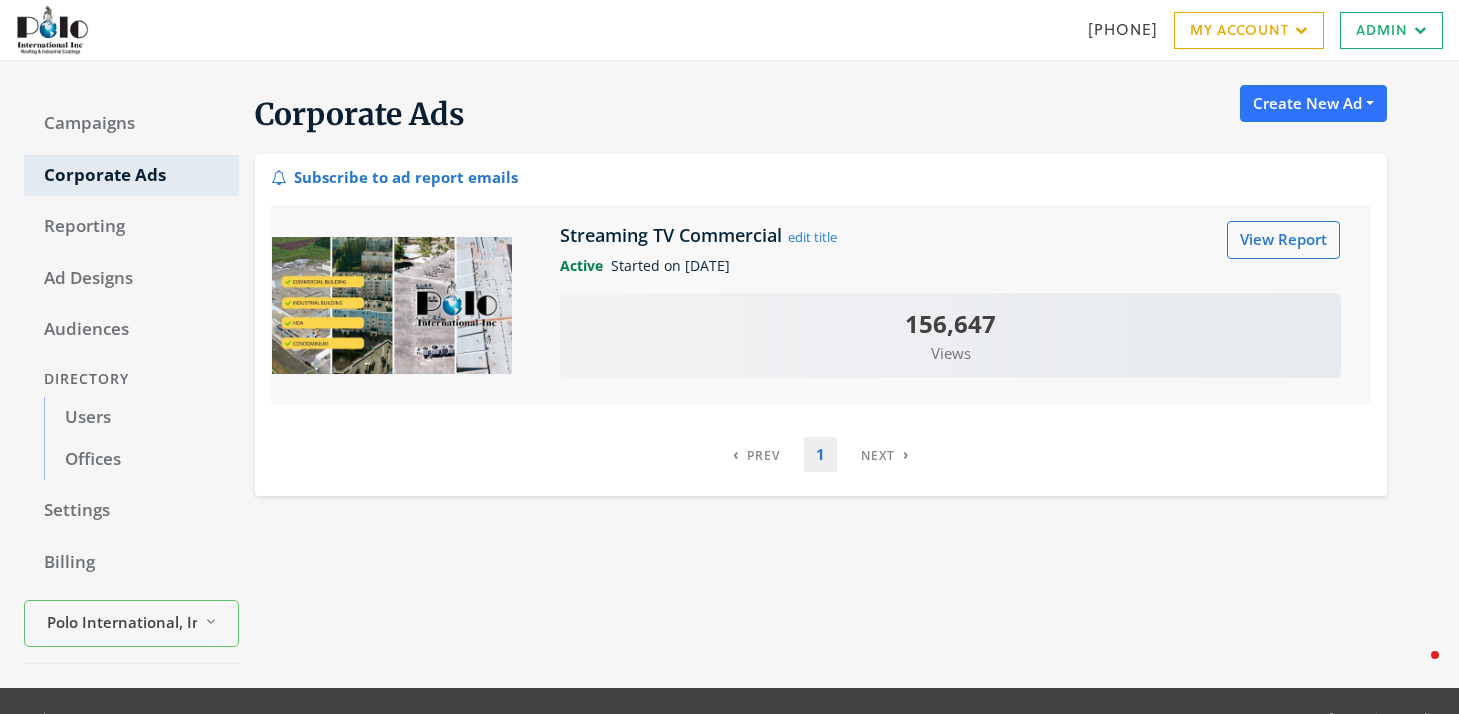 click on "Subscribe to ad report emails" 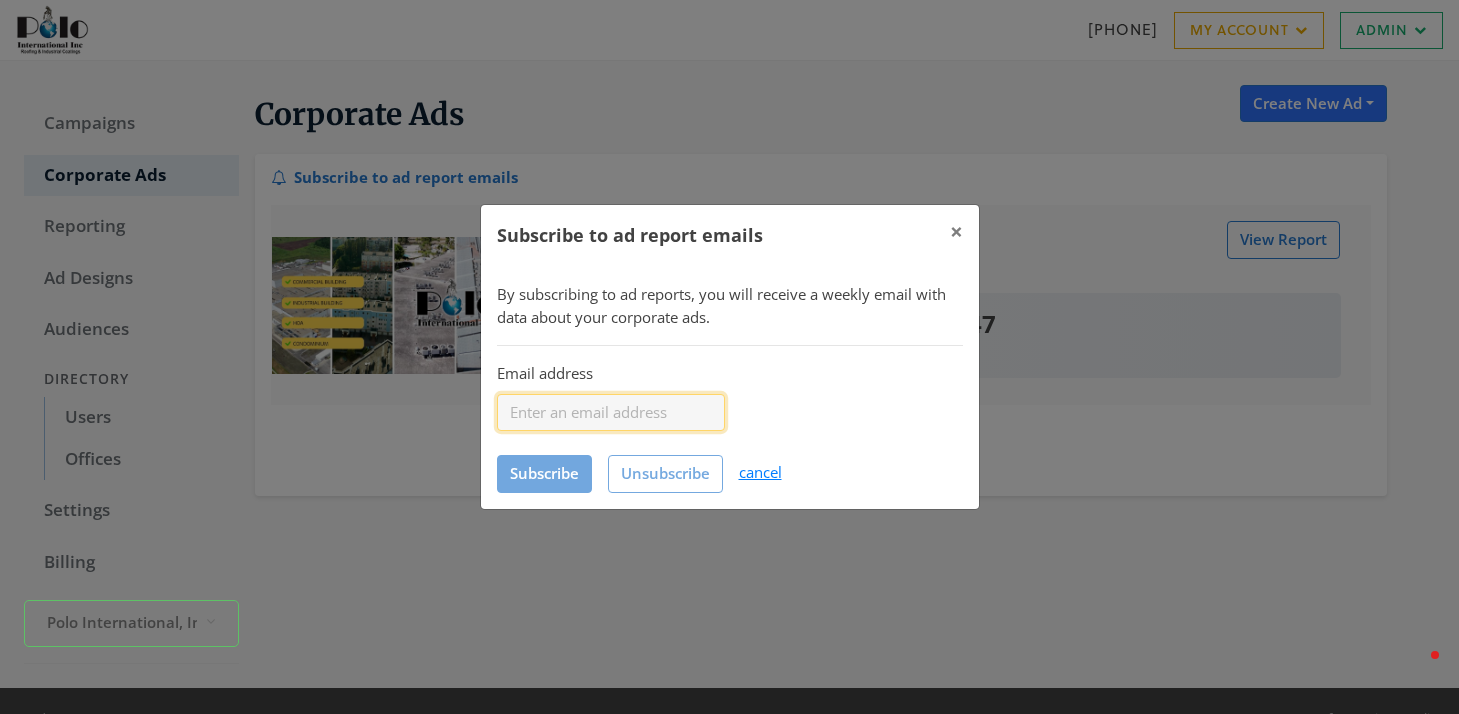 click on "Email address" at bounding box center (611, 412) 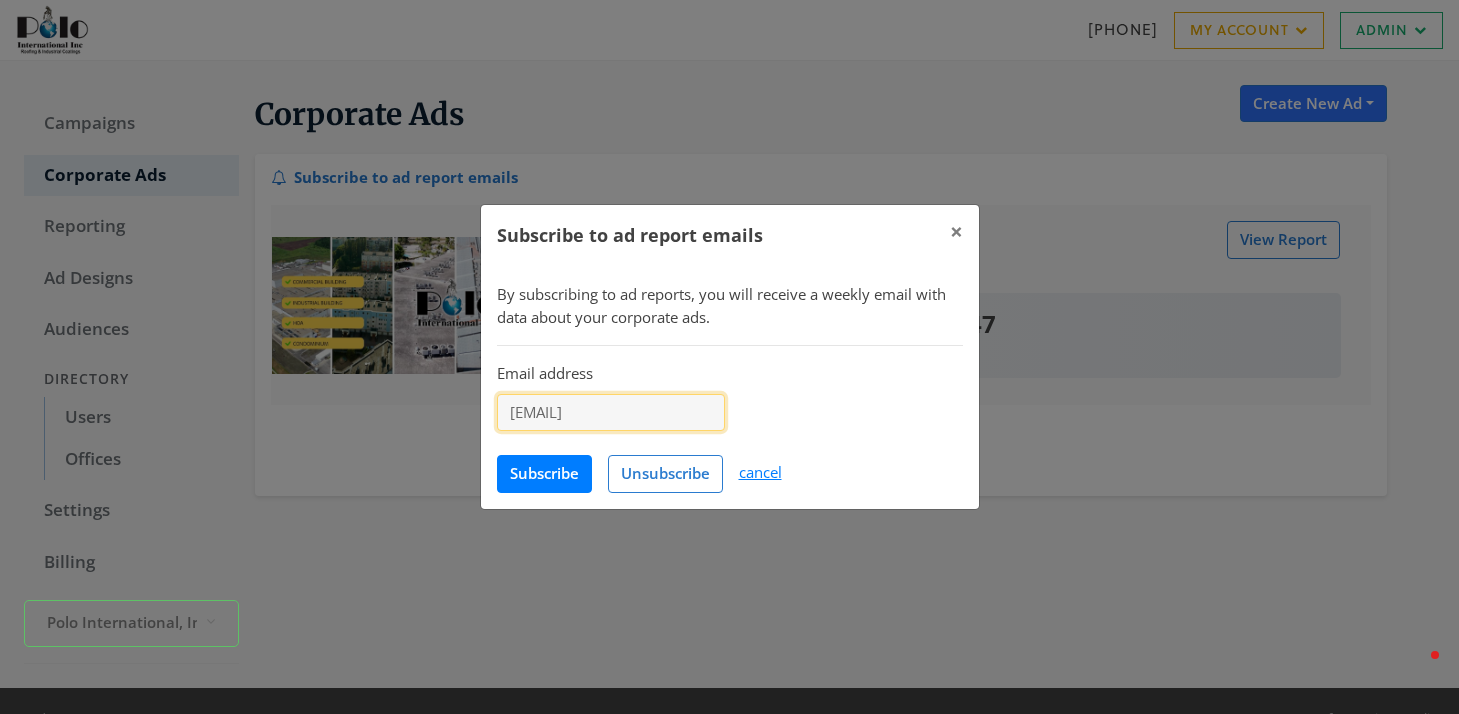 type on "valen@polo14.com" 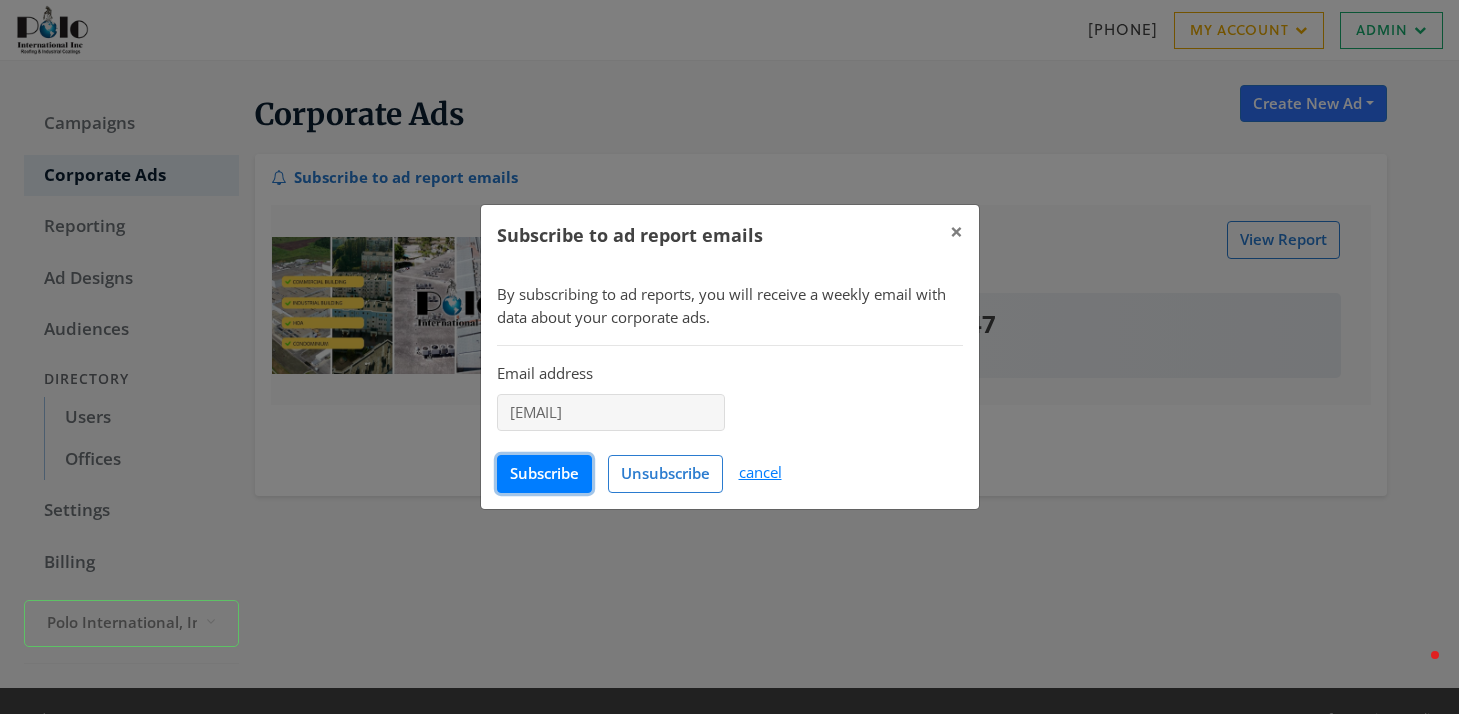 click on "Subscribe" 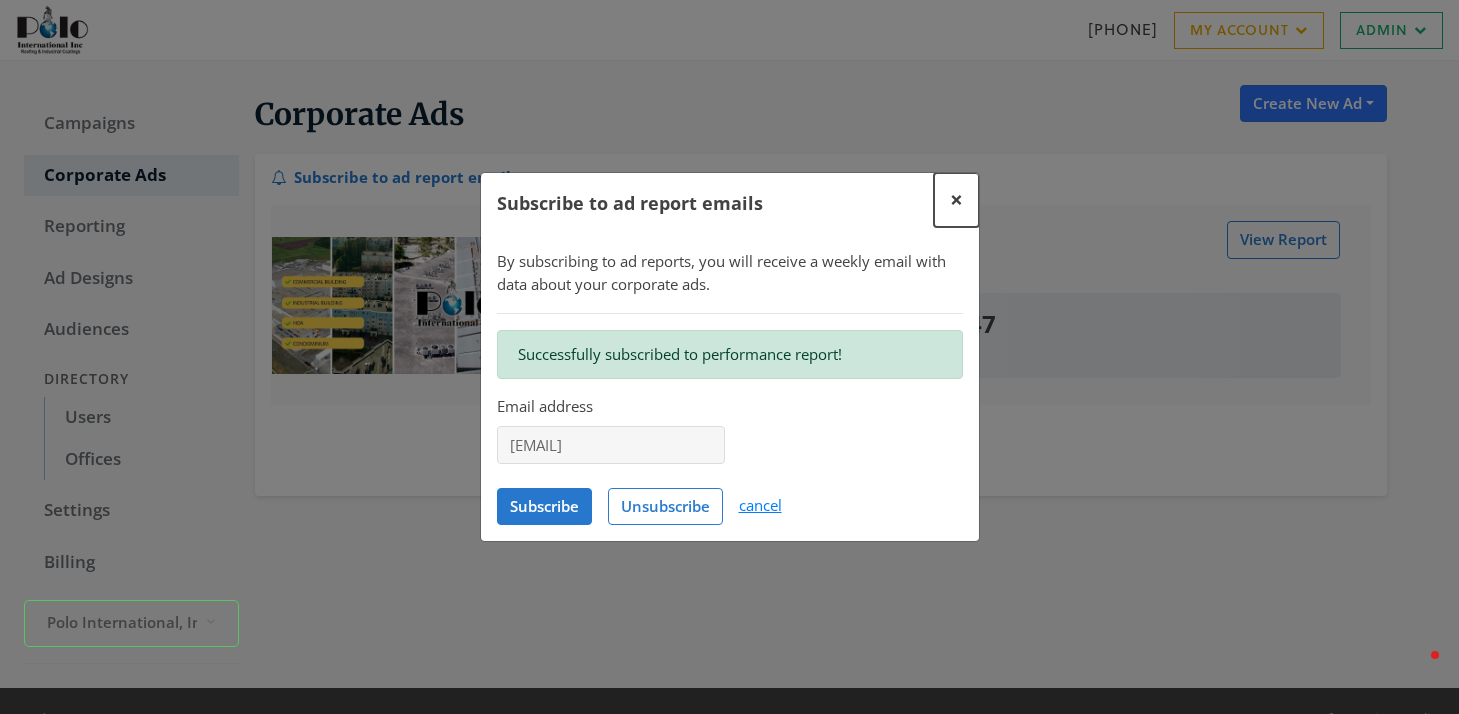 click on "×" 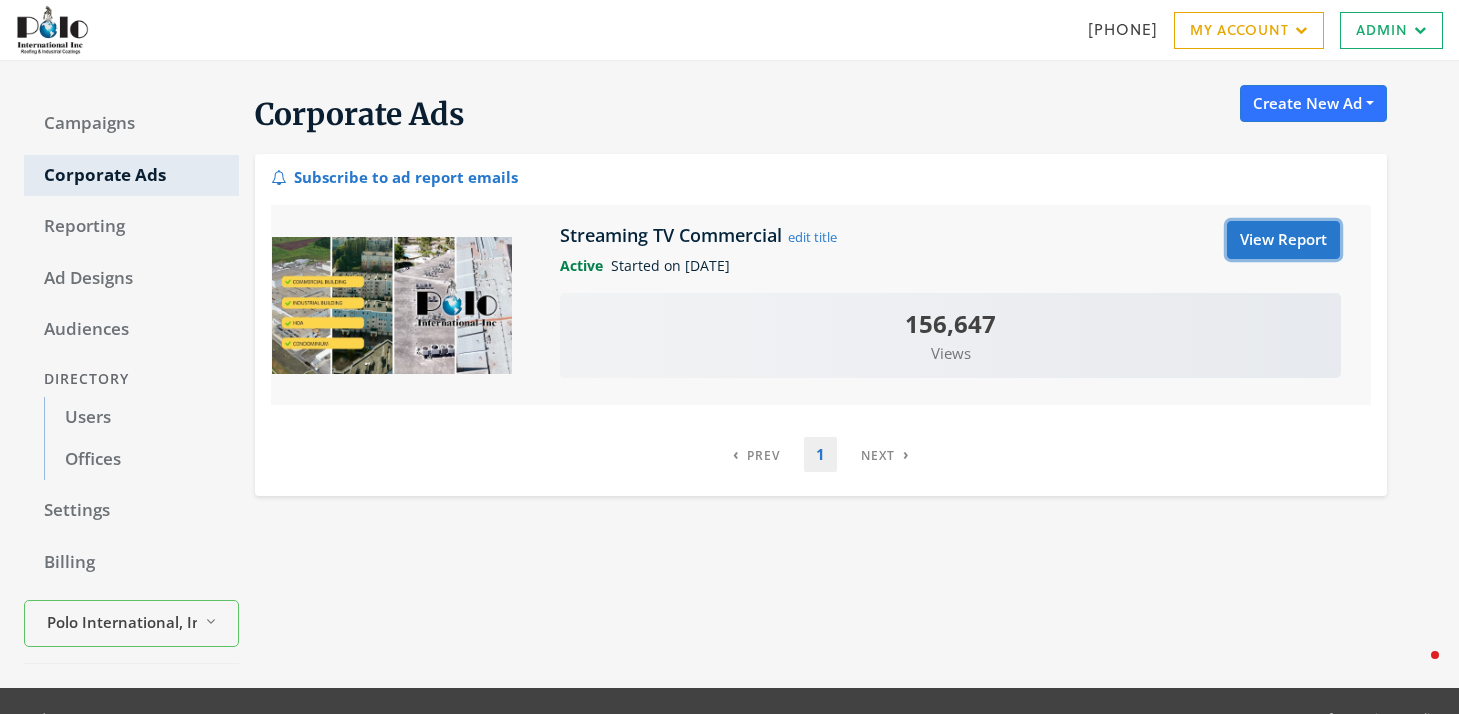 click on "View Report" 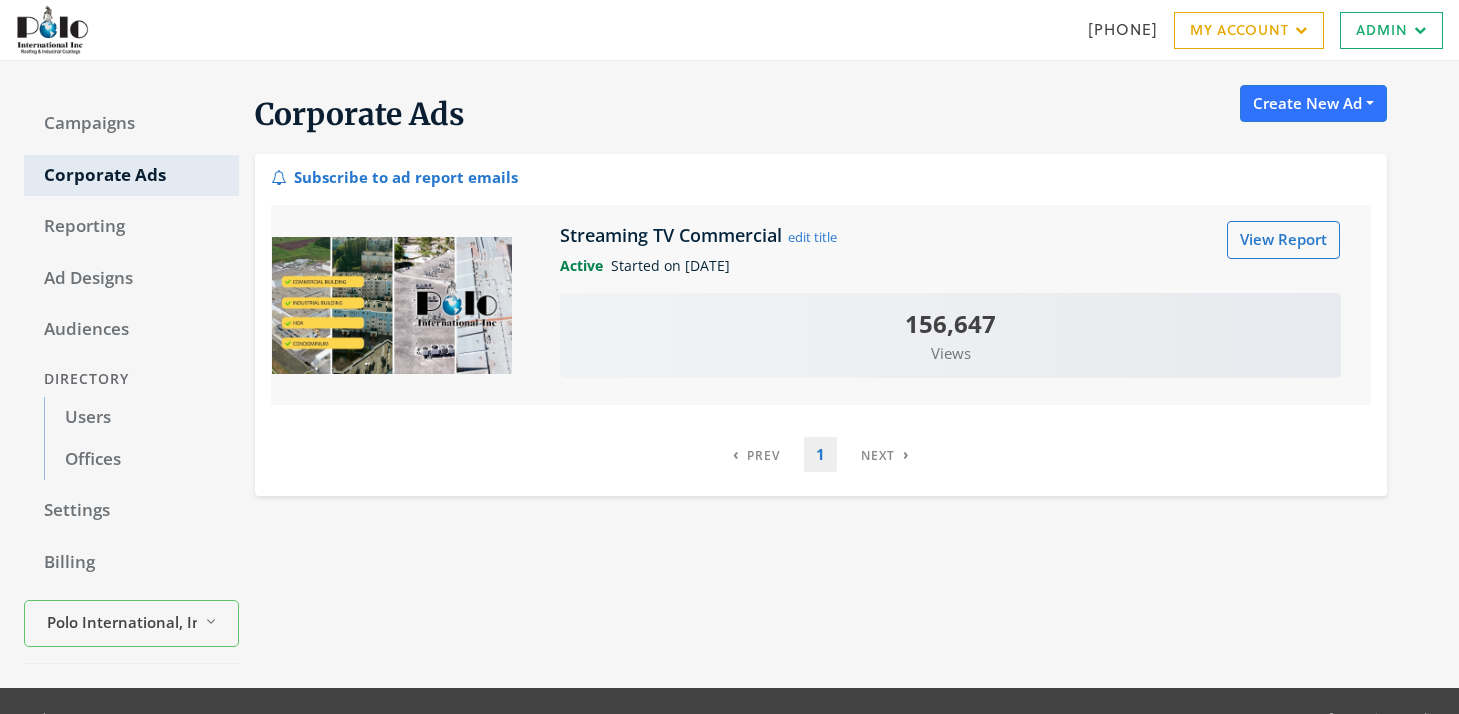 scroll, scrollTop: 0, scrollLeft: 0, axis: both 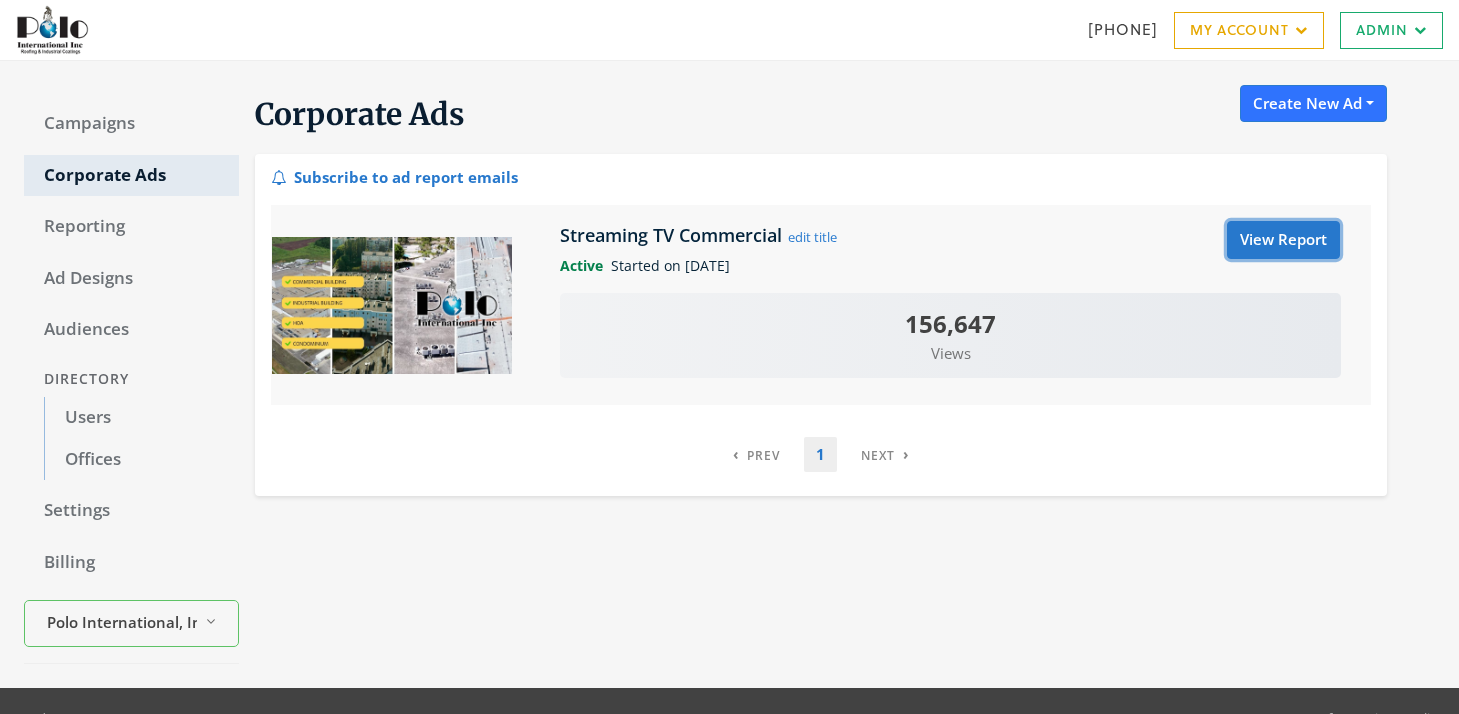 click on "View Report" 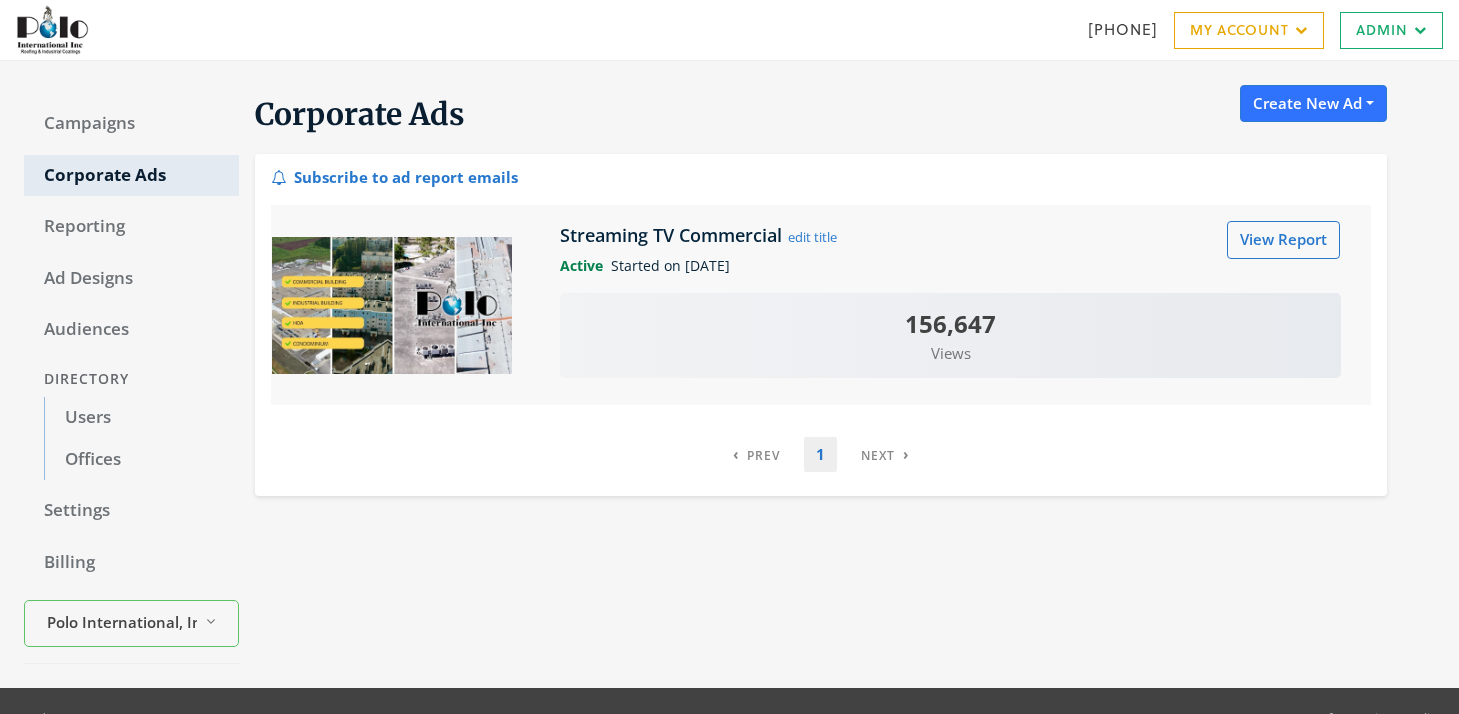 scroll, scrollTop: 0, scrollLeft: 0, axis: both 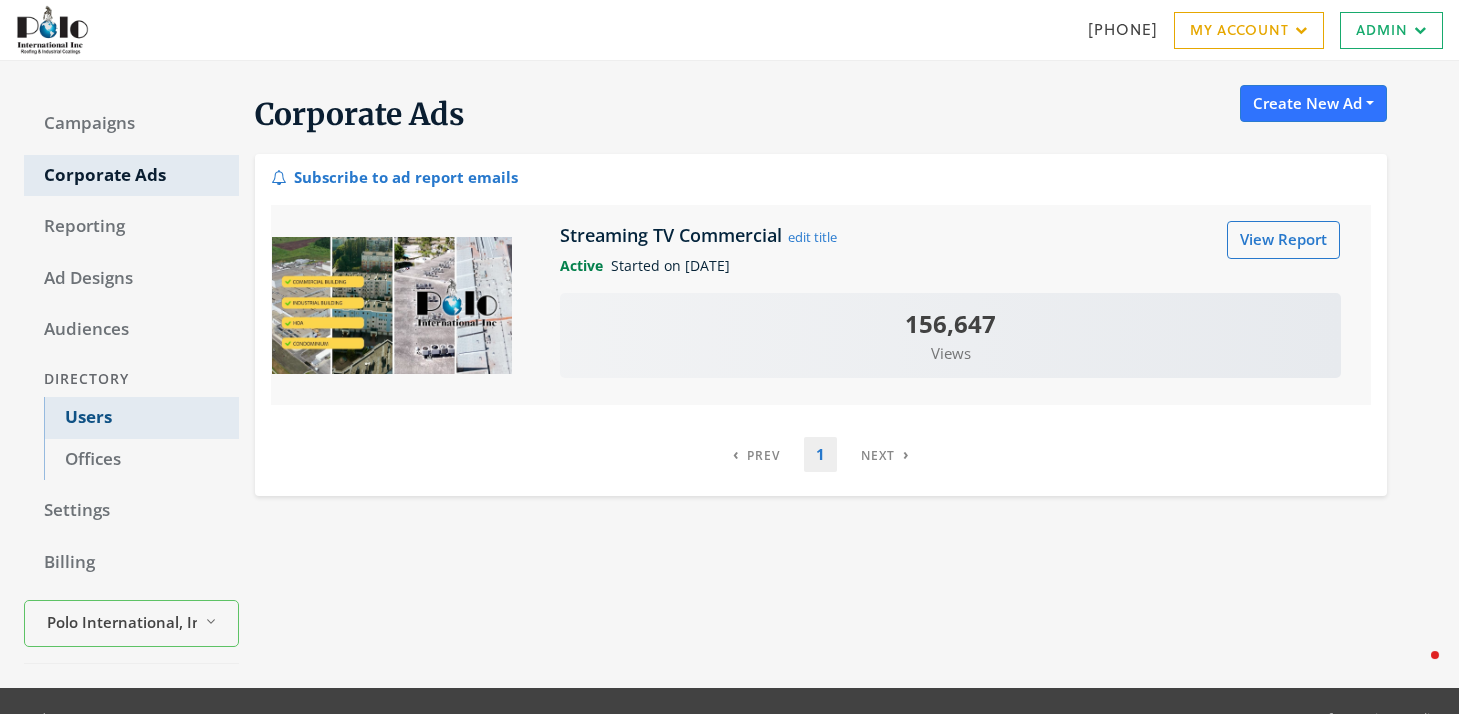 click on "Users" 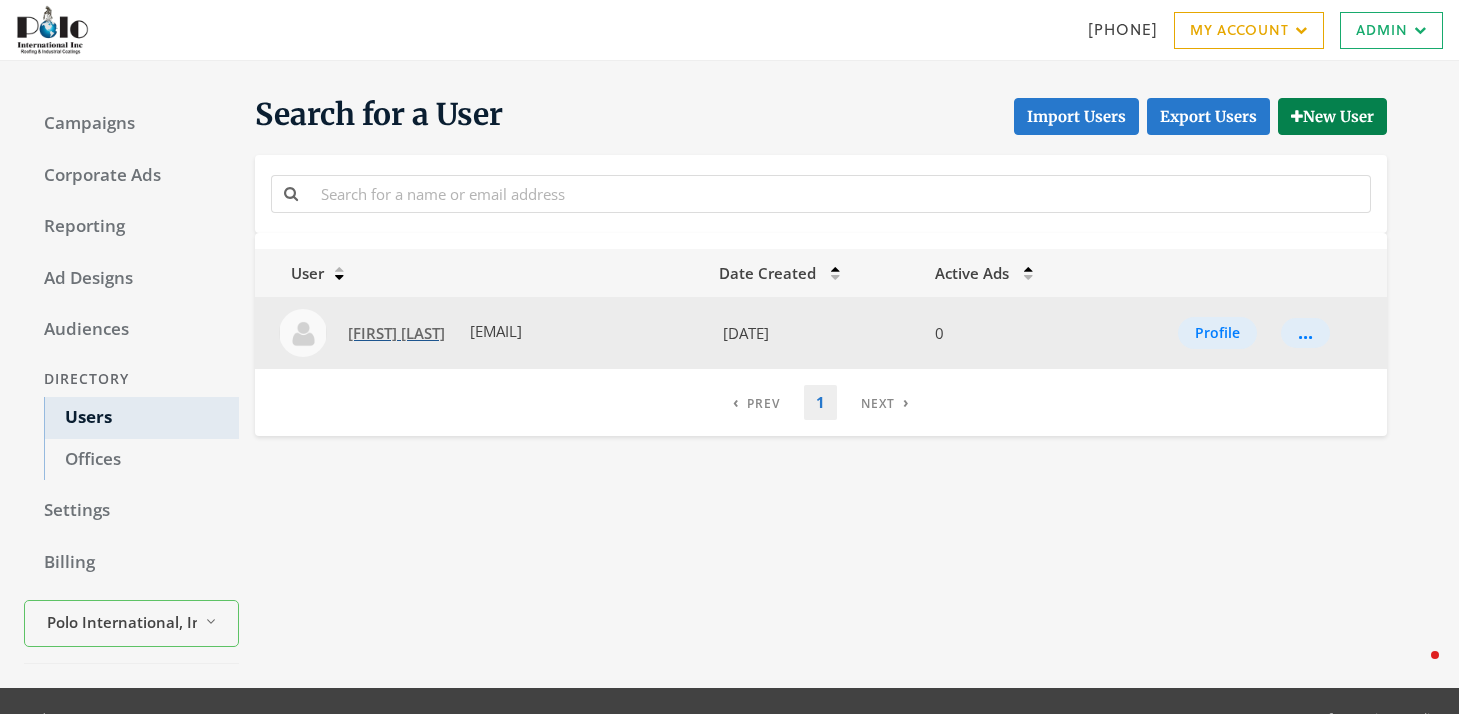click on "Valentina Botero" 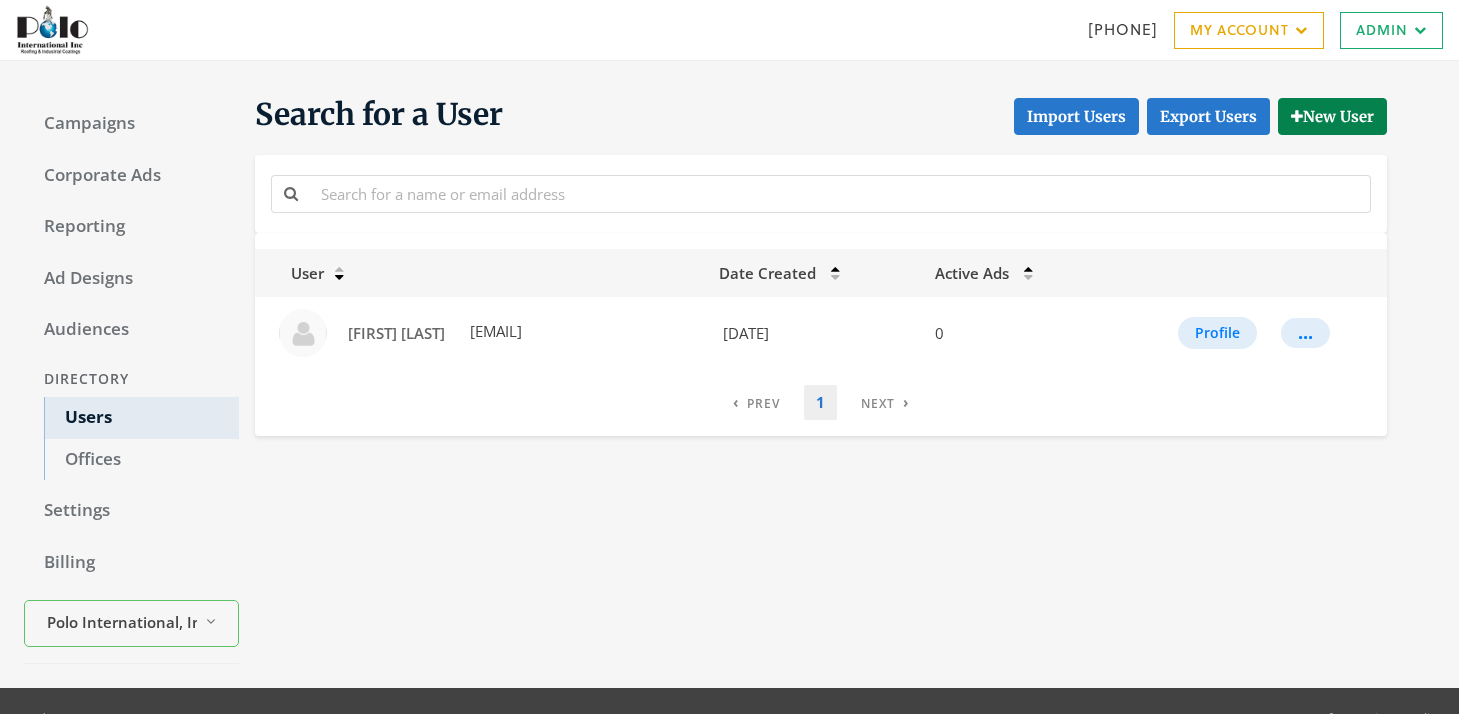 scroll, scrollTop: 0, scrollLeft: 0, axis: both 